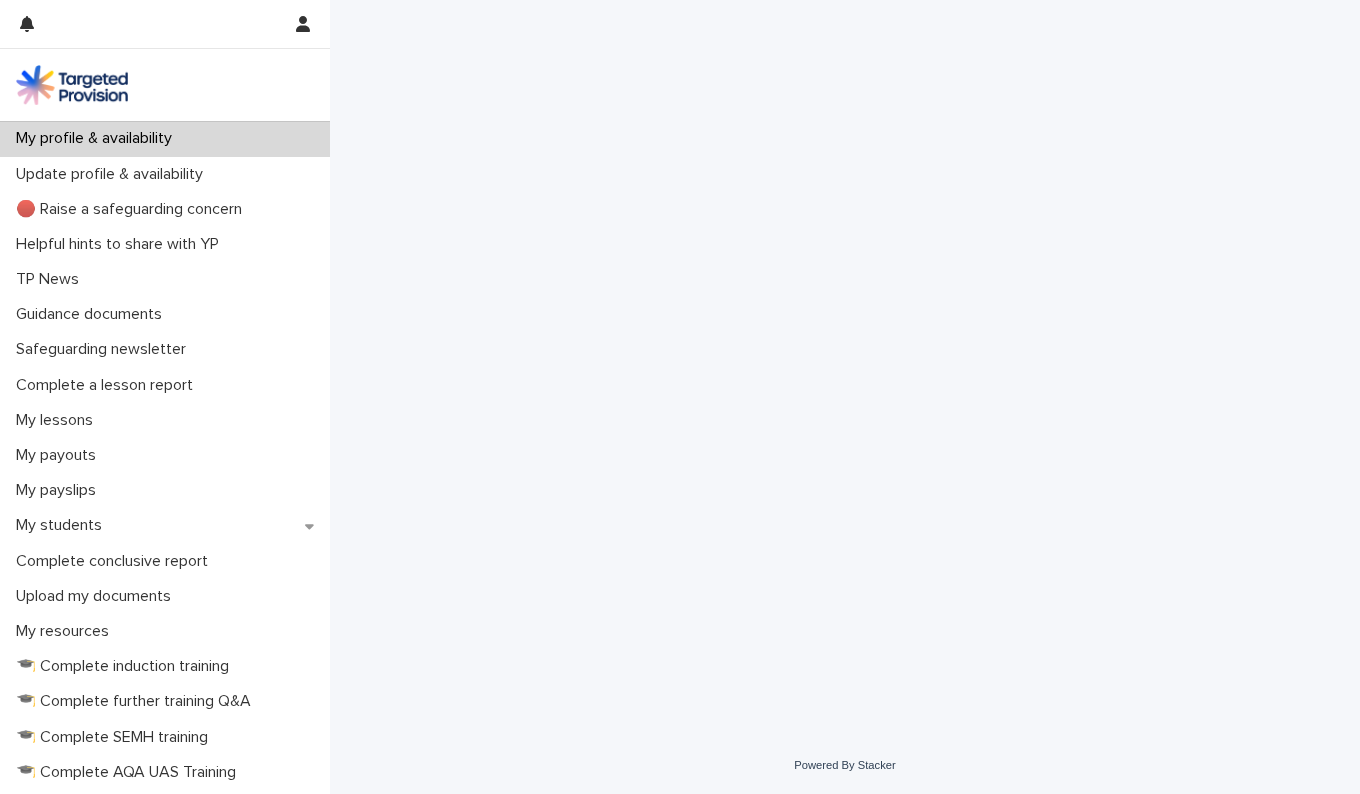 click 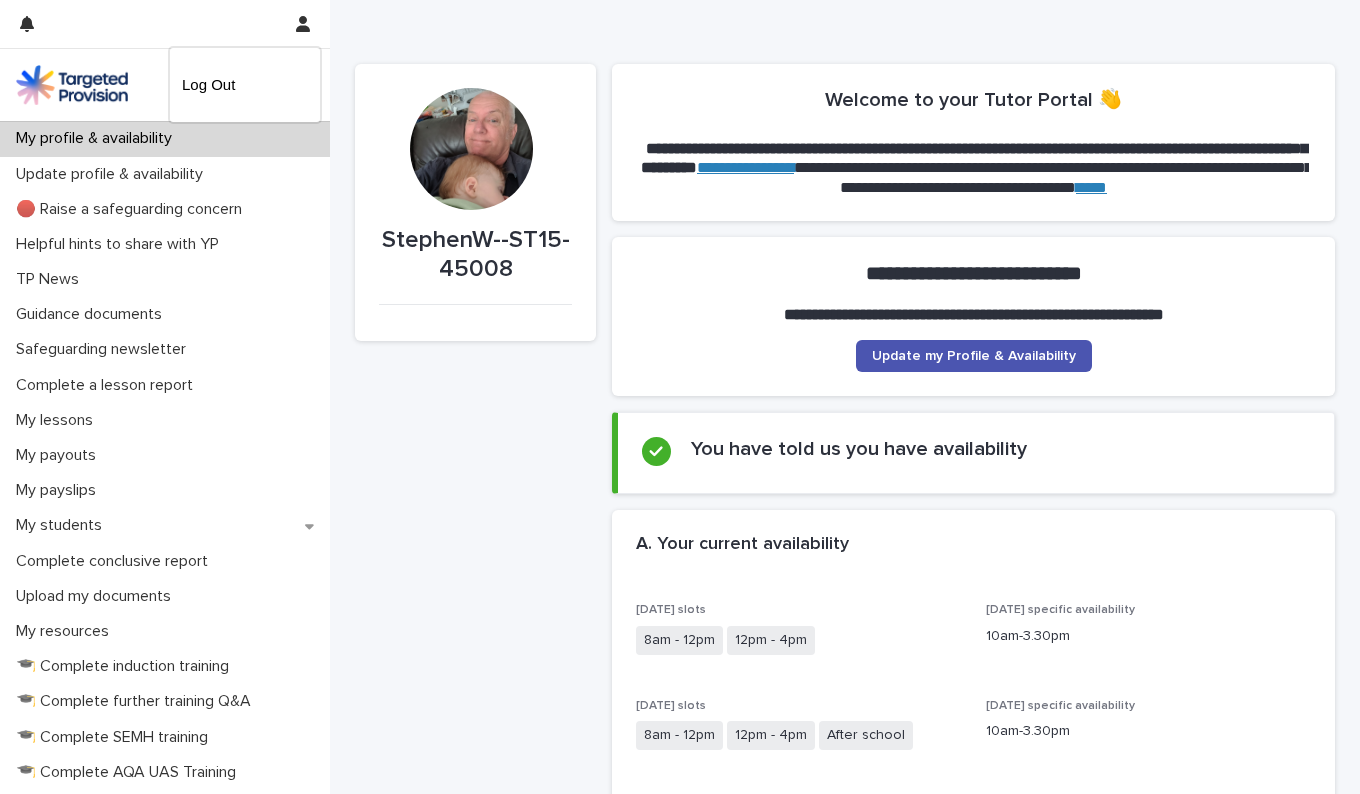 click at bounding box center (680, 397) 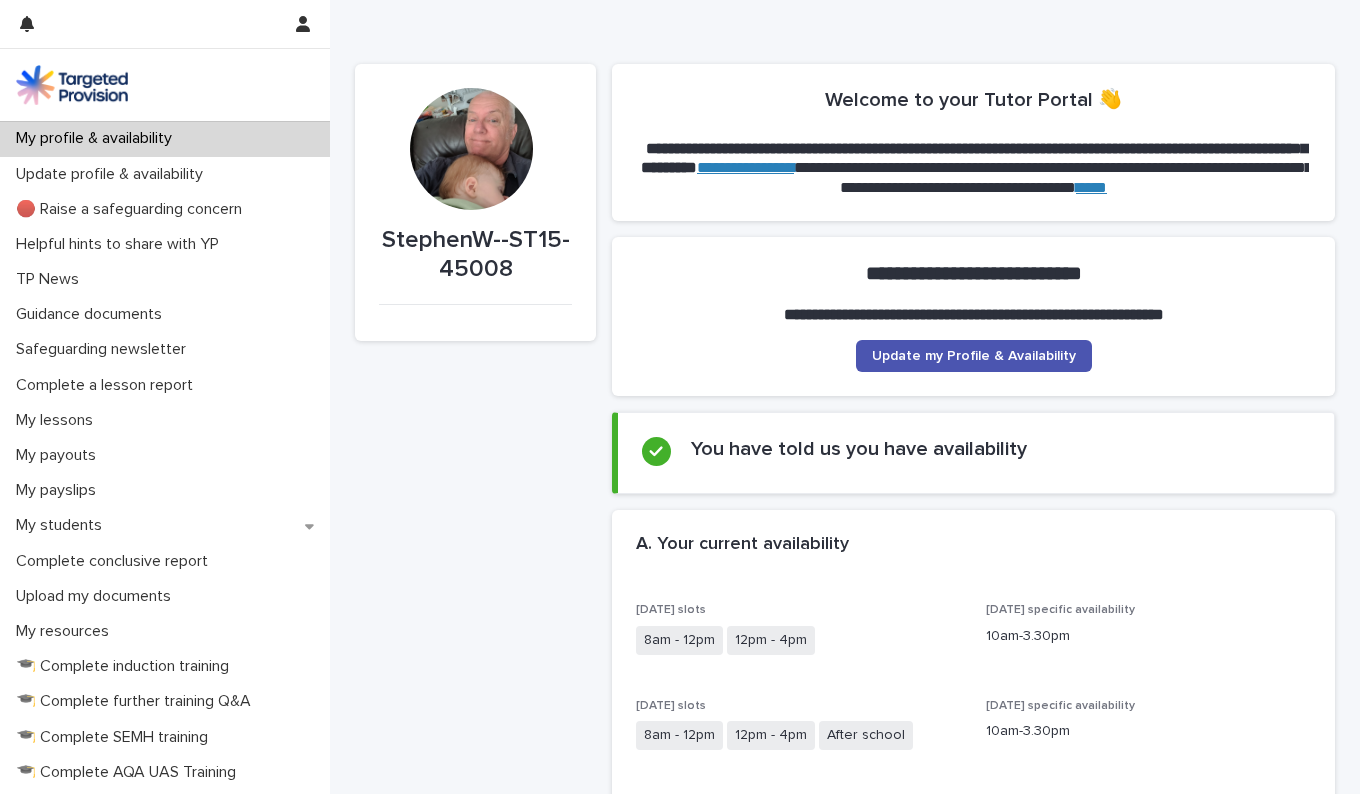 click at bounding box center (471, 149) 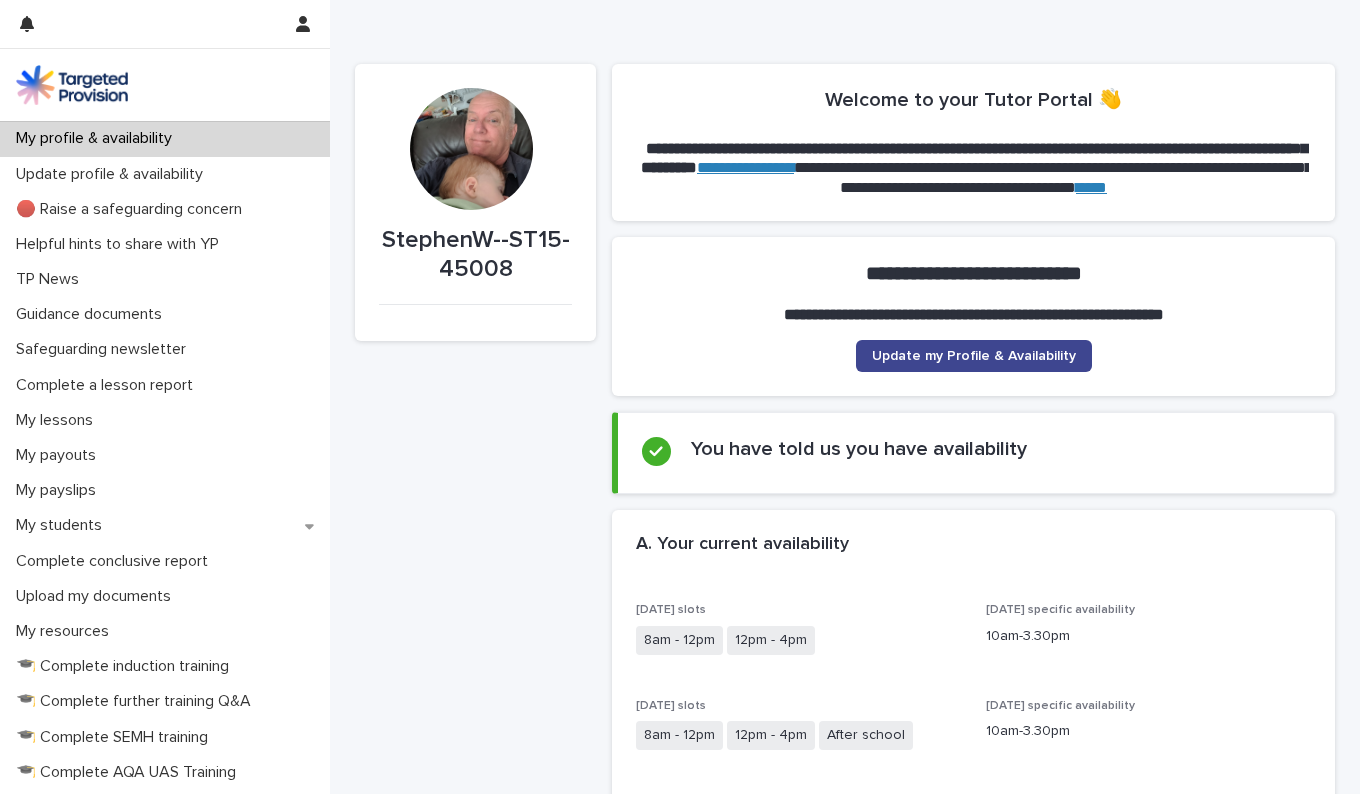 click on "Update my Profile & Availability" at bounding box center [974, 356] 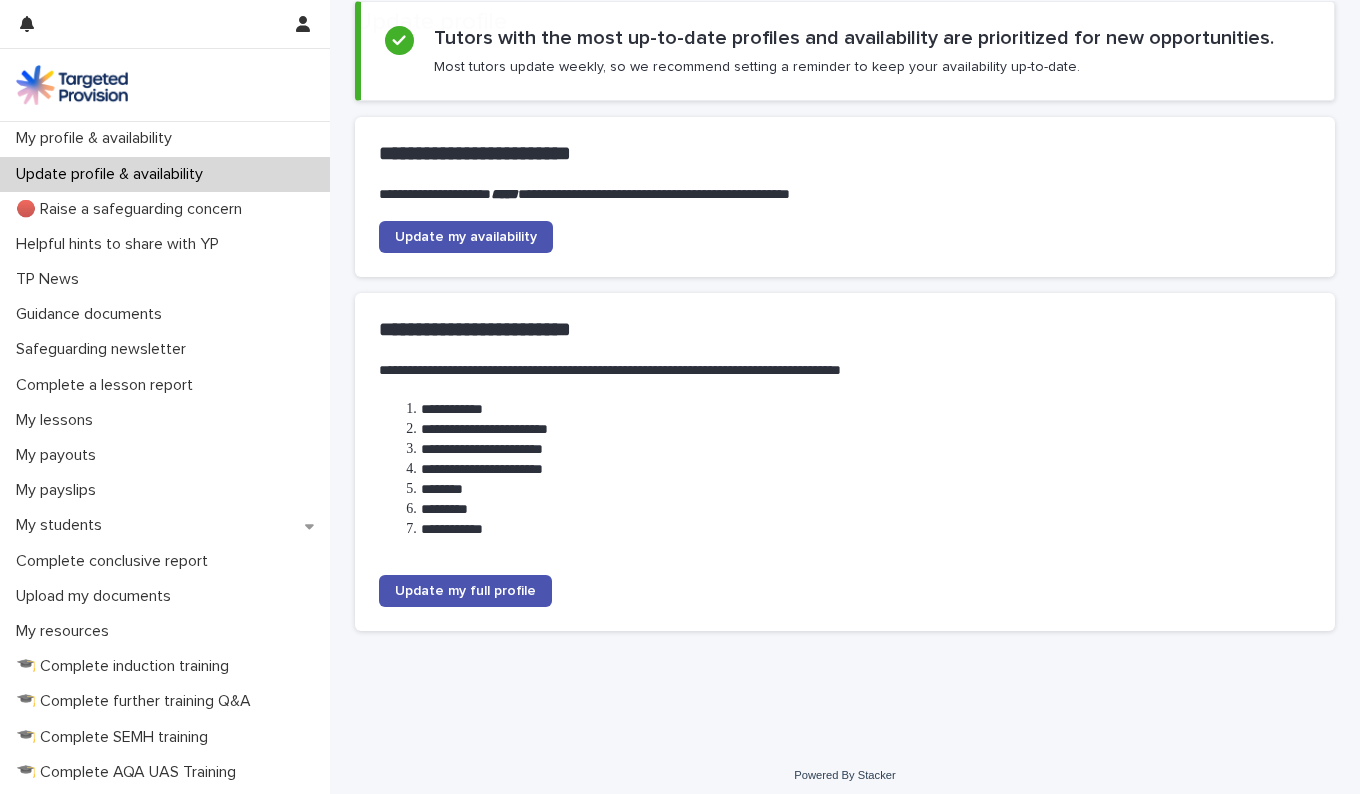 scroll, scrollTop: 154, scrollLeft: 0, axis: vertical 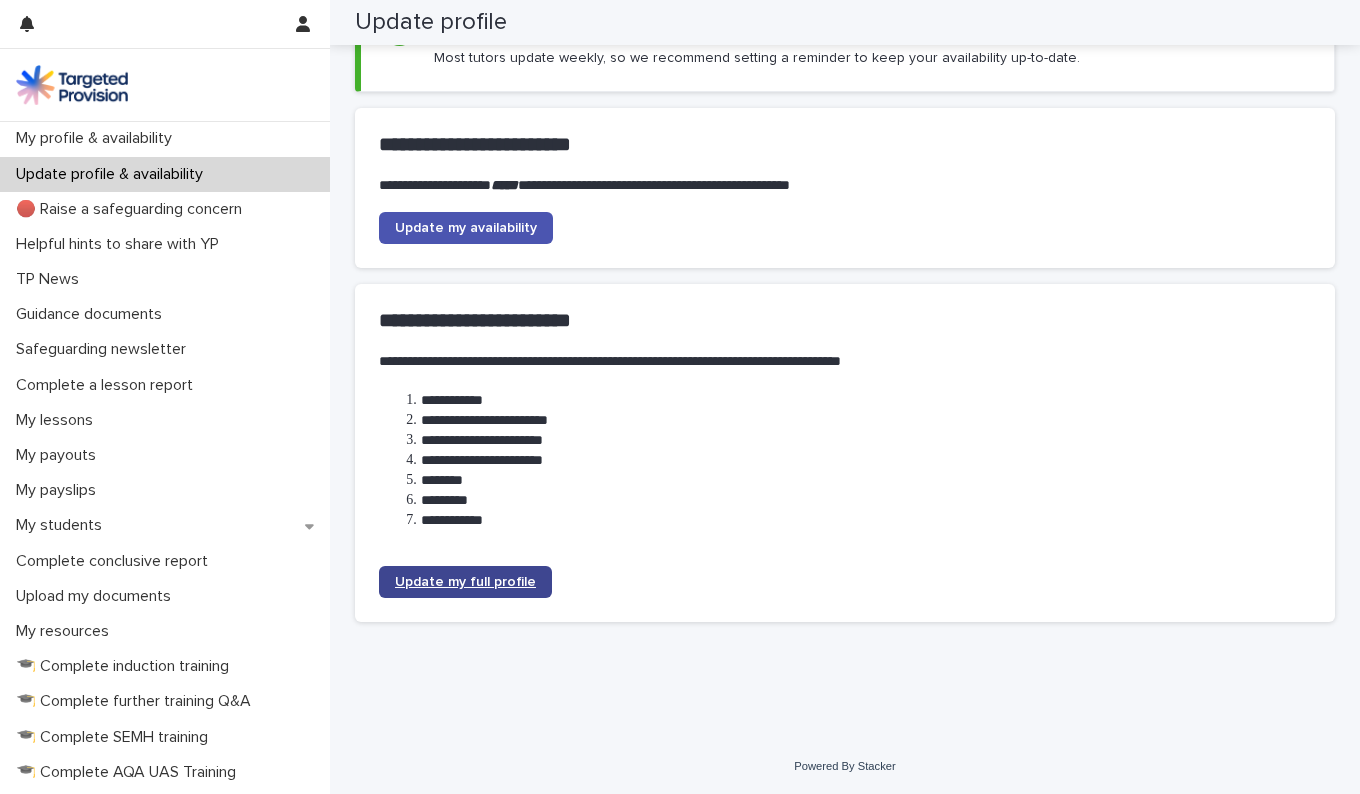 click on "Update my full profile" 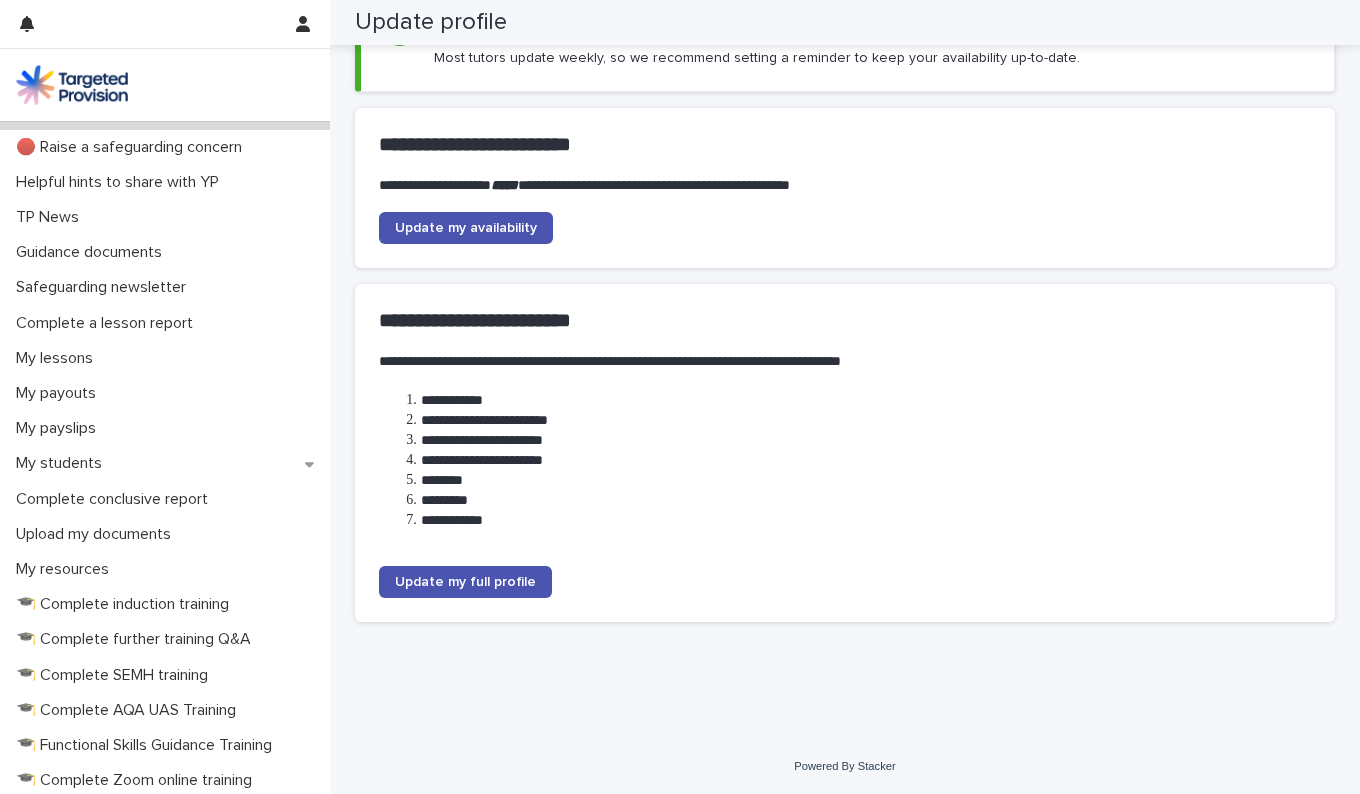 scroll, scrollTop: 0, scrollLeft: 0, axis: both 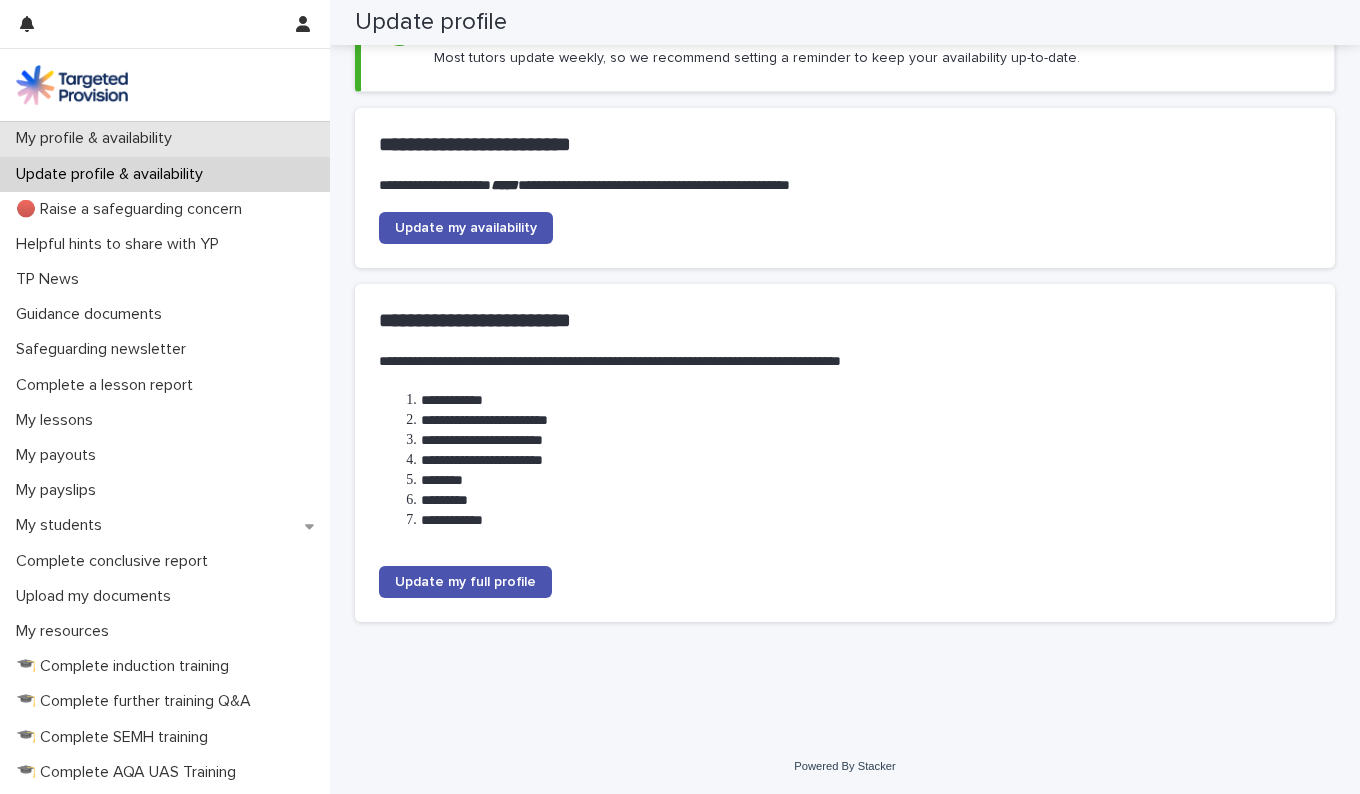 click on "My profile & availability" at bounding box center (98, 138) 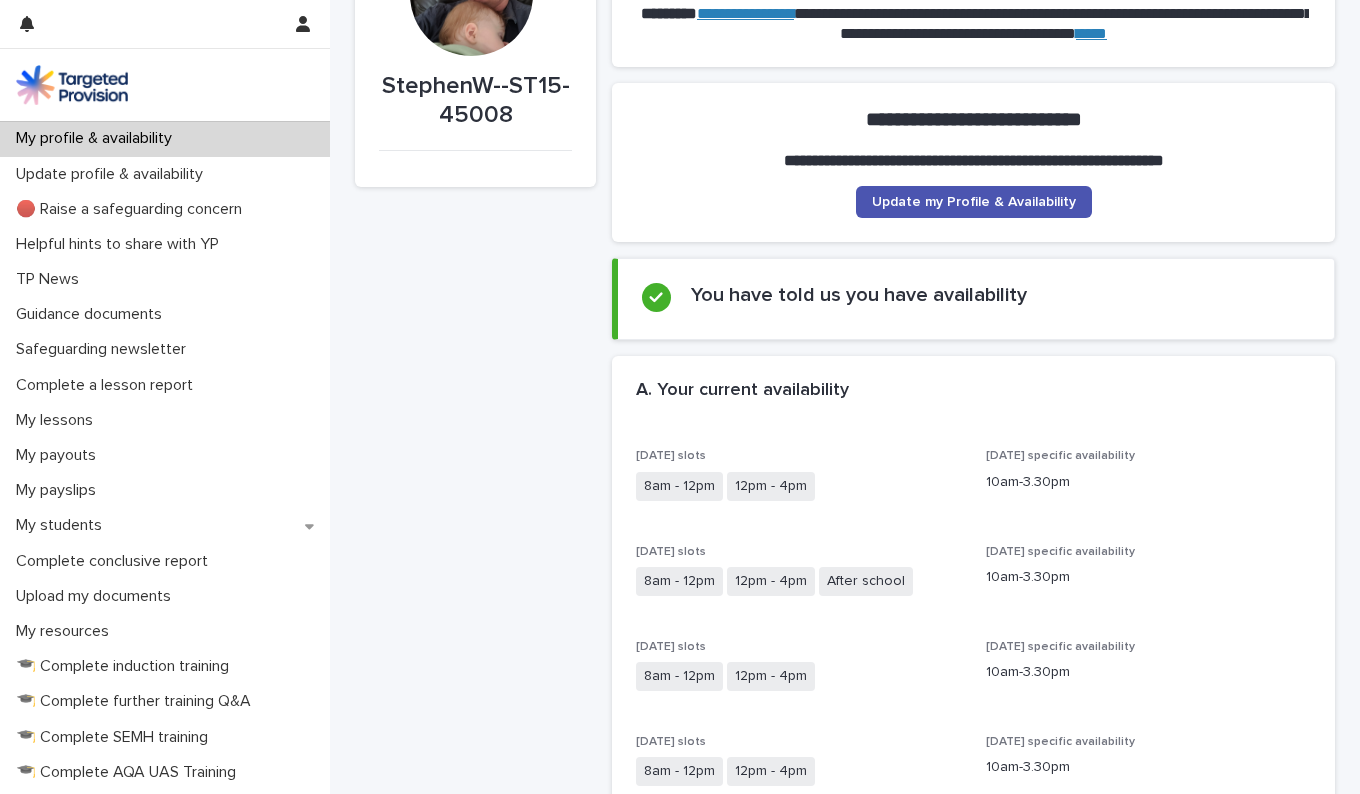 scroll, scrollTop: 0, scrollLeft: 0, axis: both 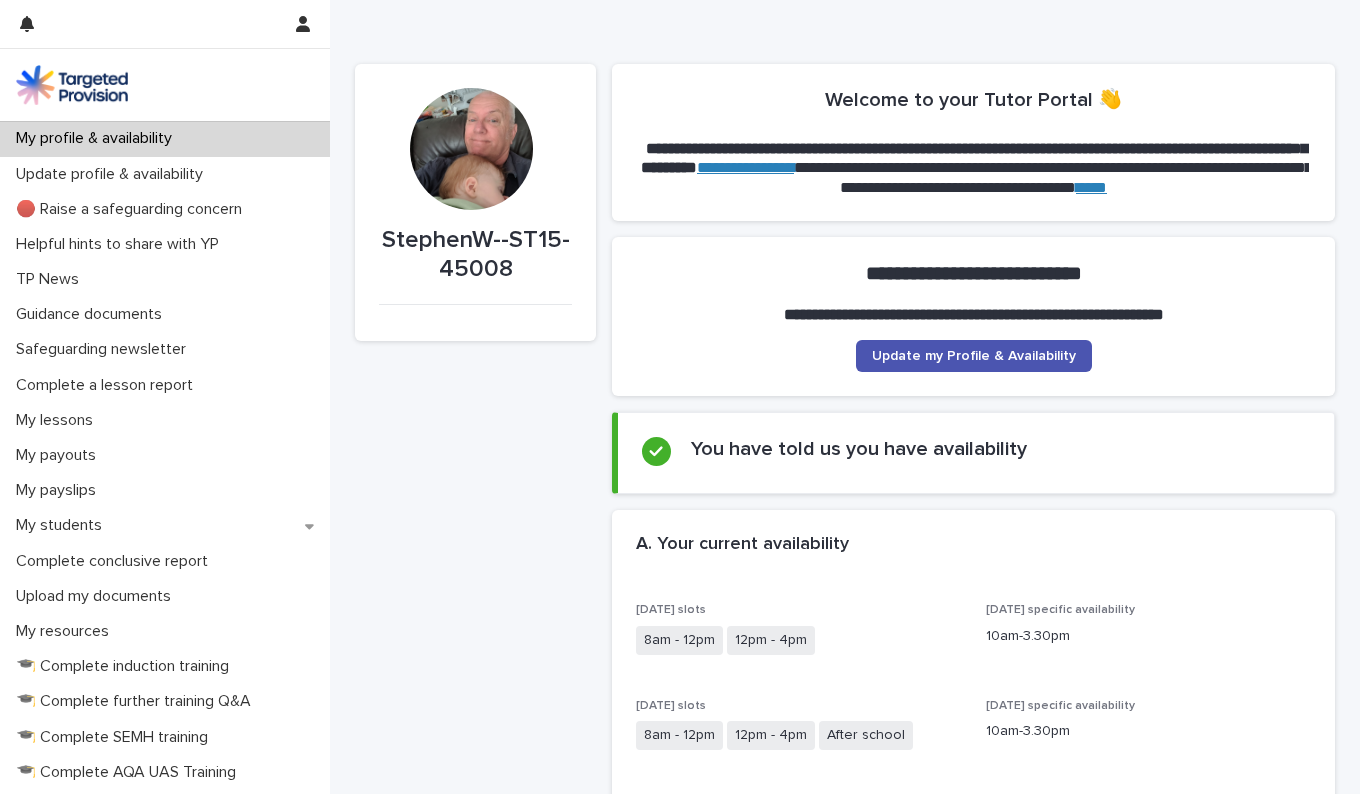 drag, startPoint x: 489, startPoint y: 146, endPoint x: 393, endPoint y: 450, distance: 318.79773 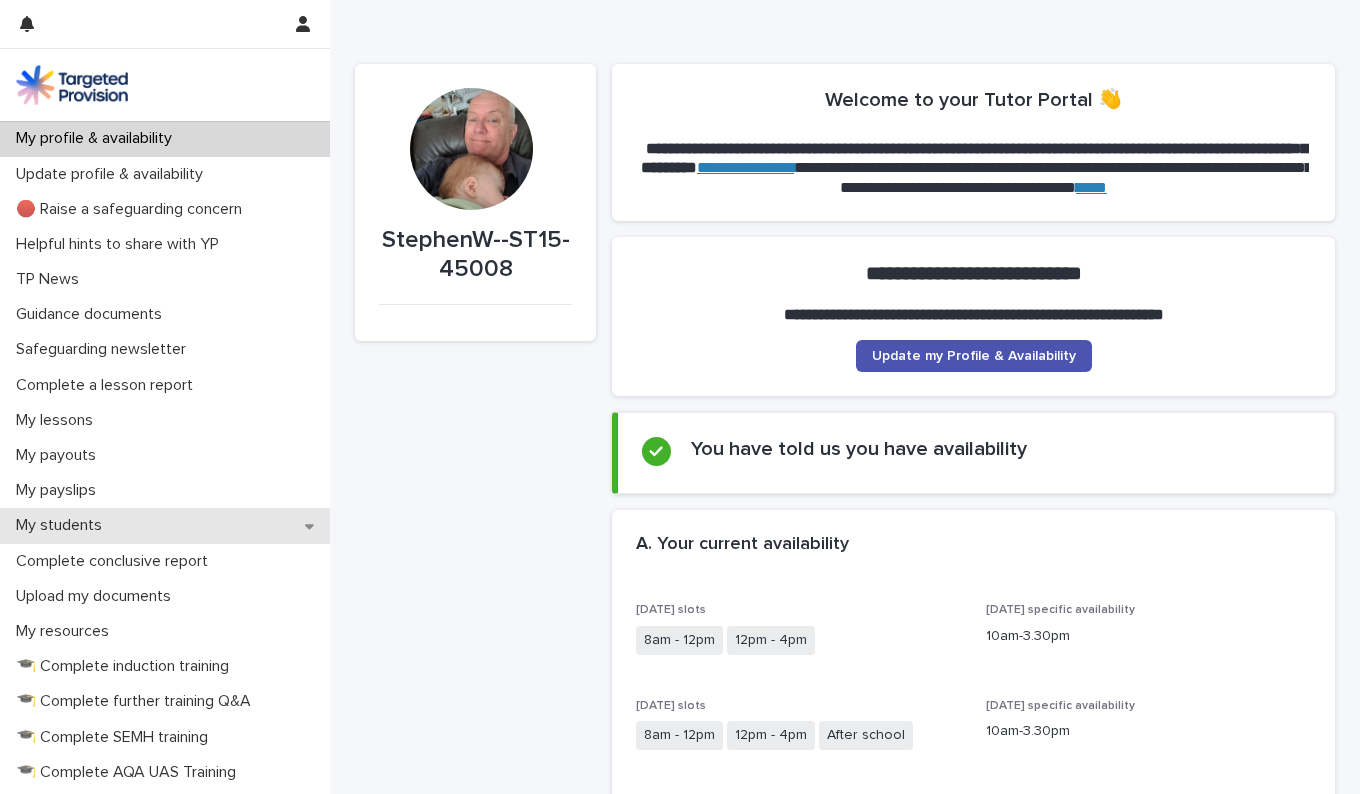 click on "My students" at bounding box center [165, 525] 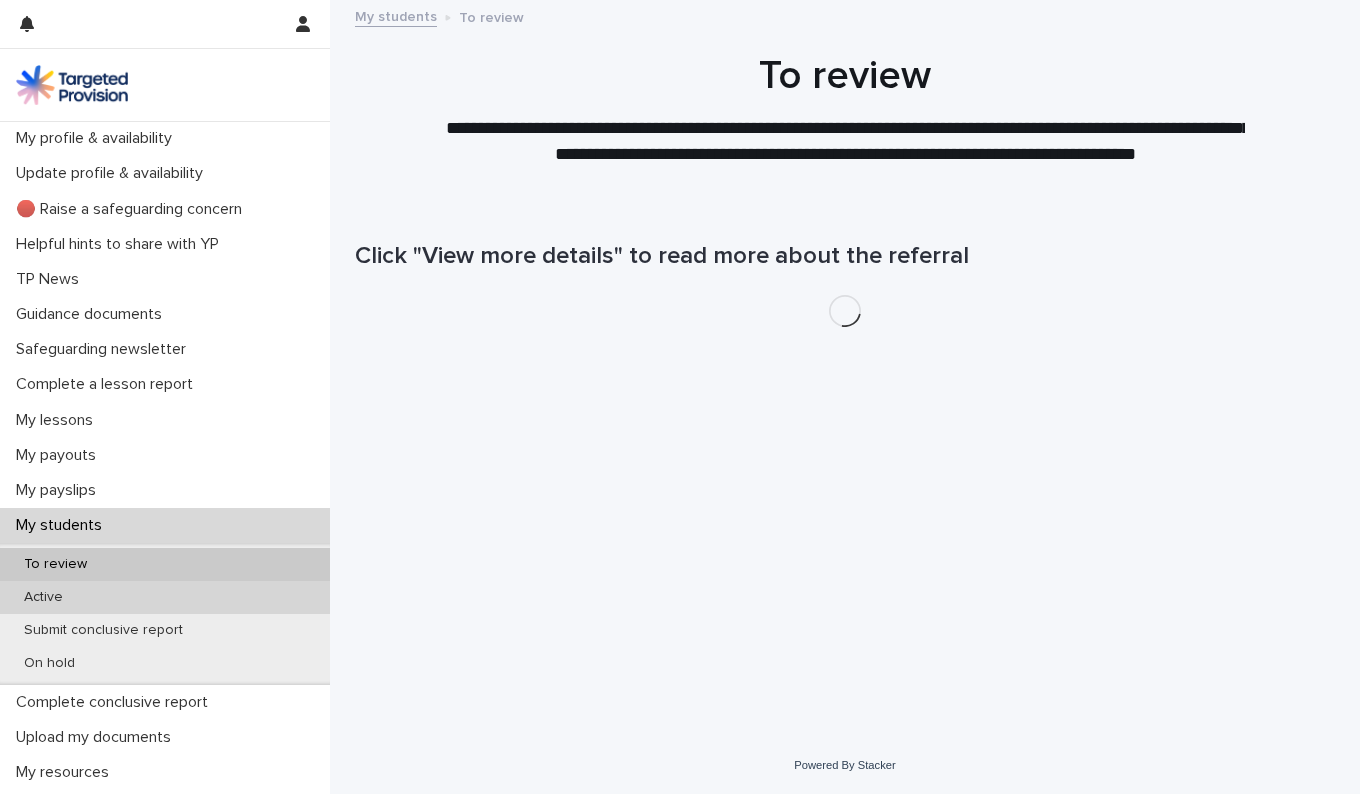 click on "Active" at bounding box center (165, 597) 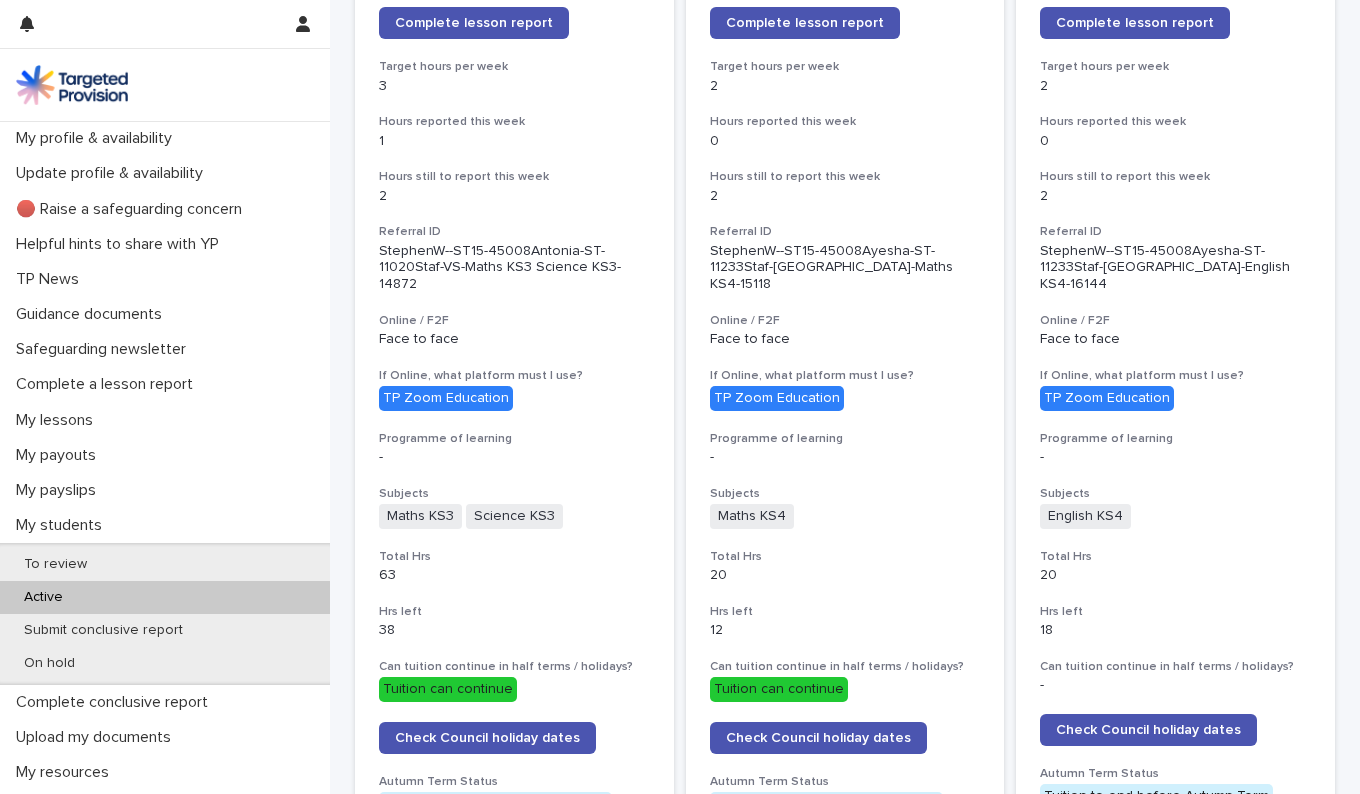 scroll, scrollTop: 431, scrollLeft: 0, axis: vertical 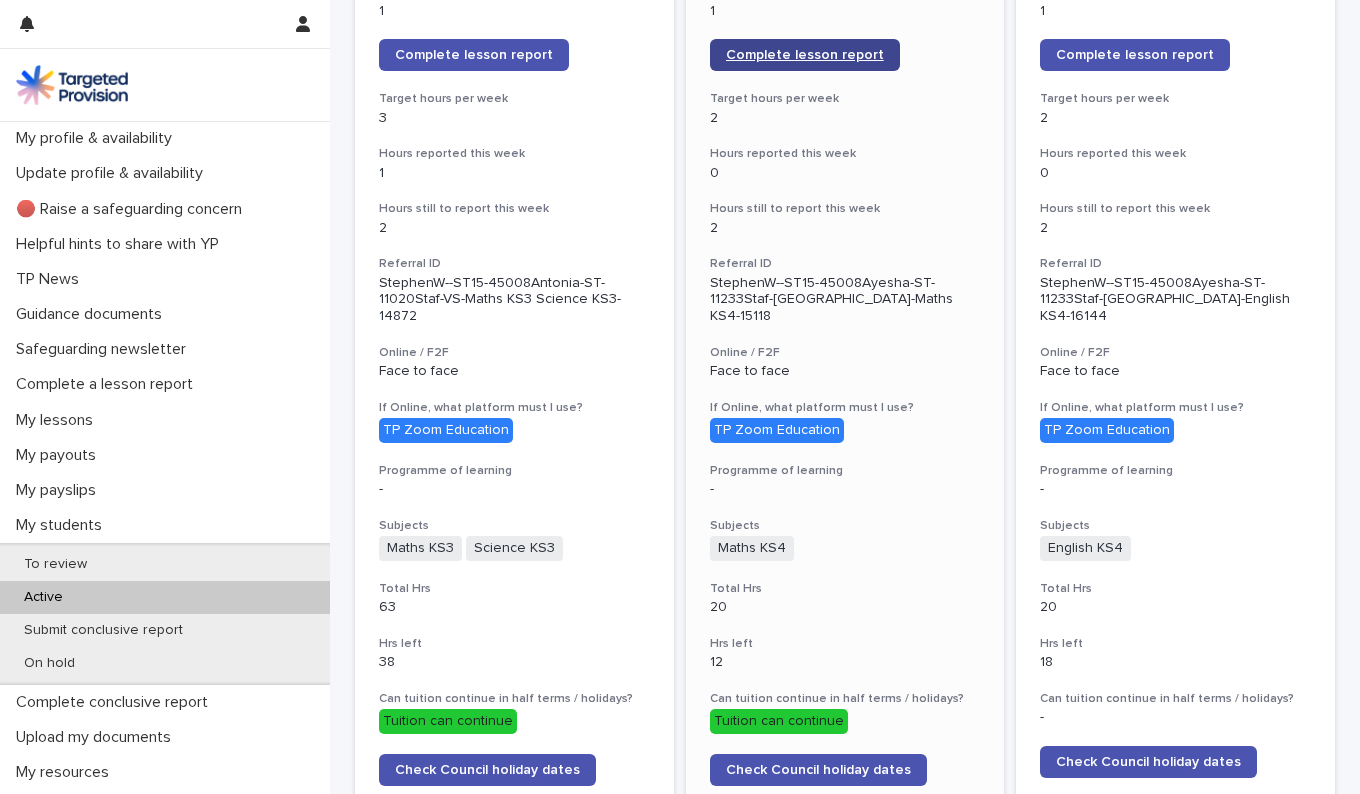 click on "Complete lesson report" at bounding box center (805, 55) 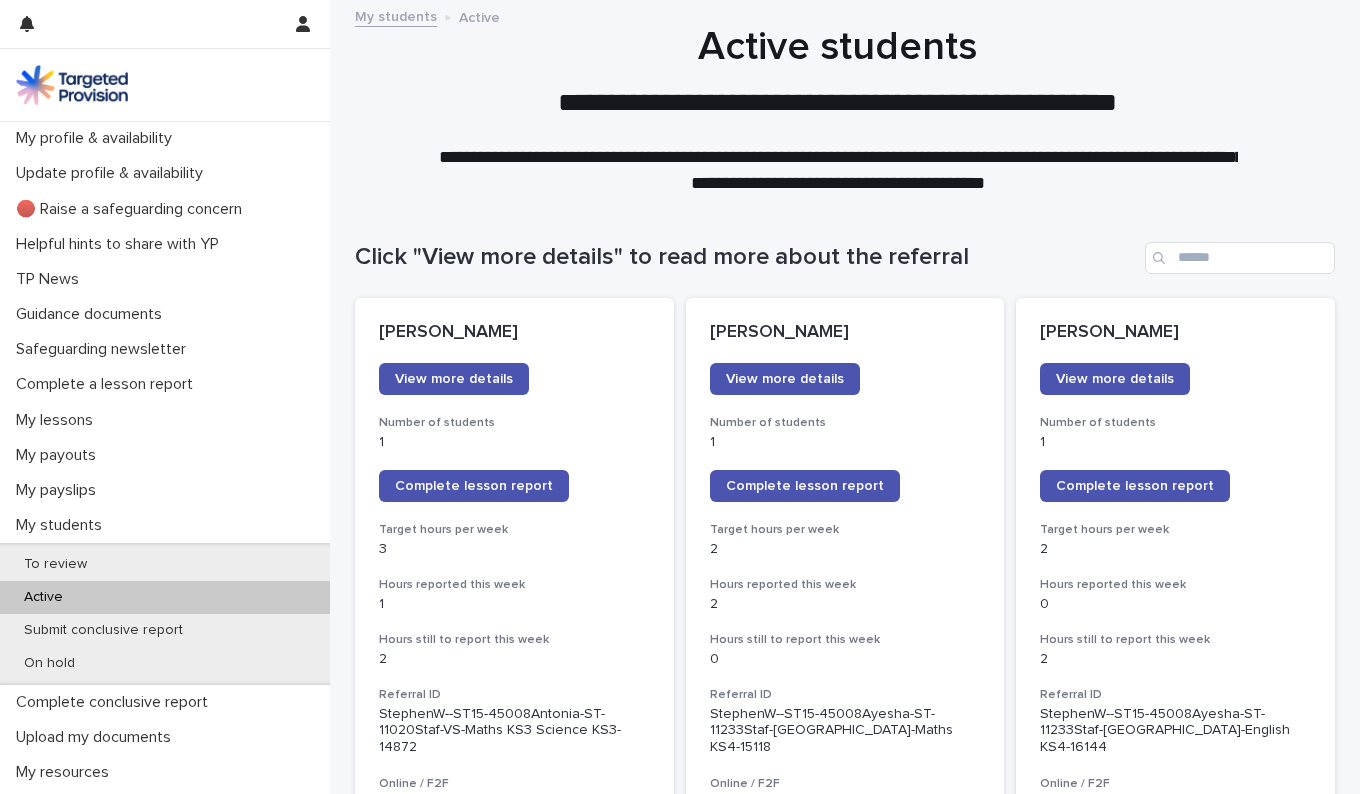 scroll, scrollTop: 0, scrollLeft: 0, axis: both 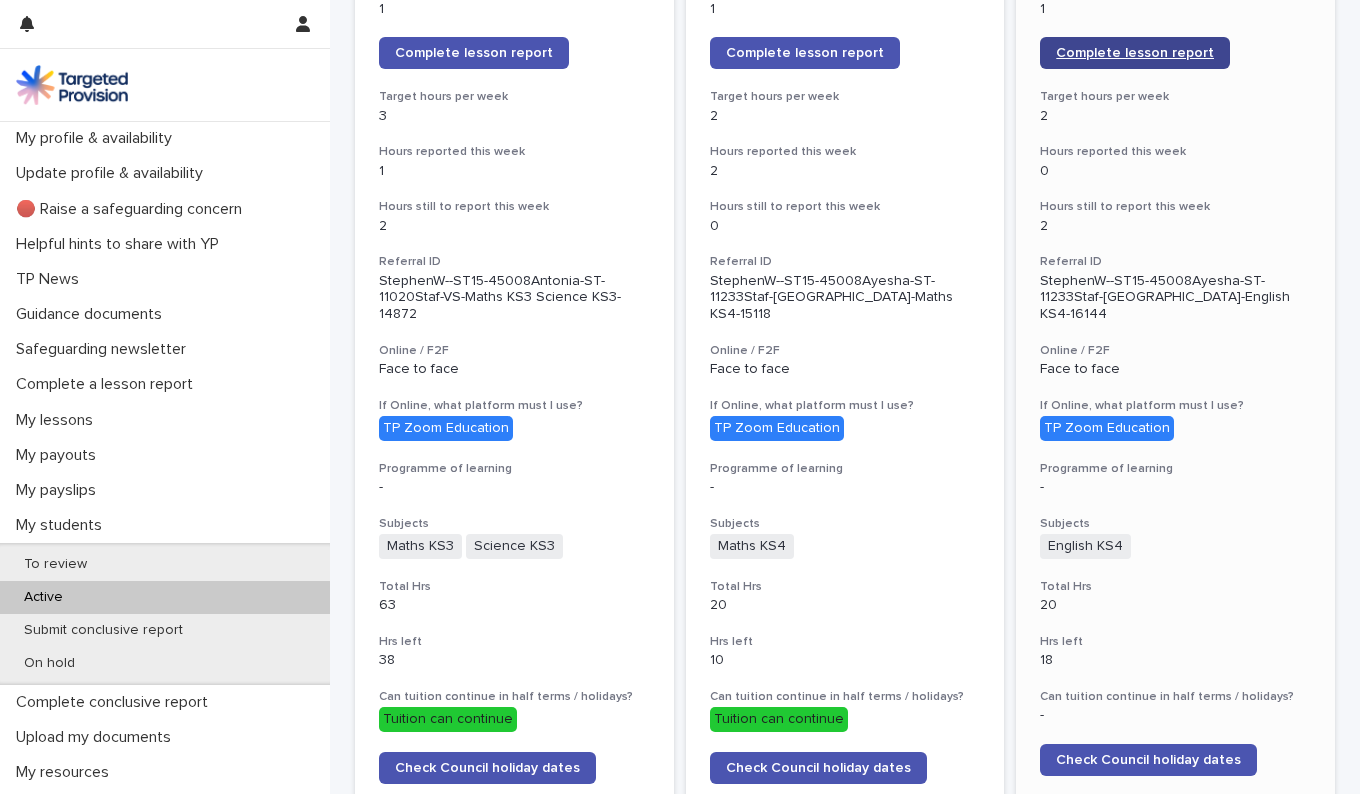 click on "Complete lesson report" at bounding box center [1135, 53] 